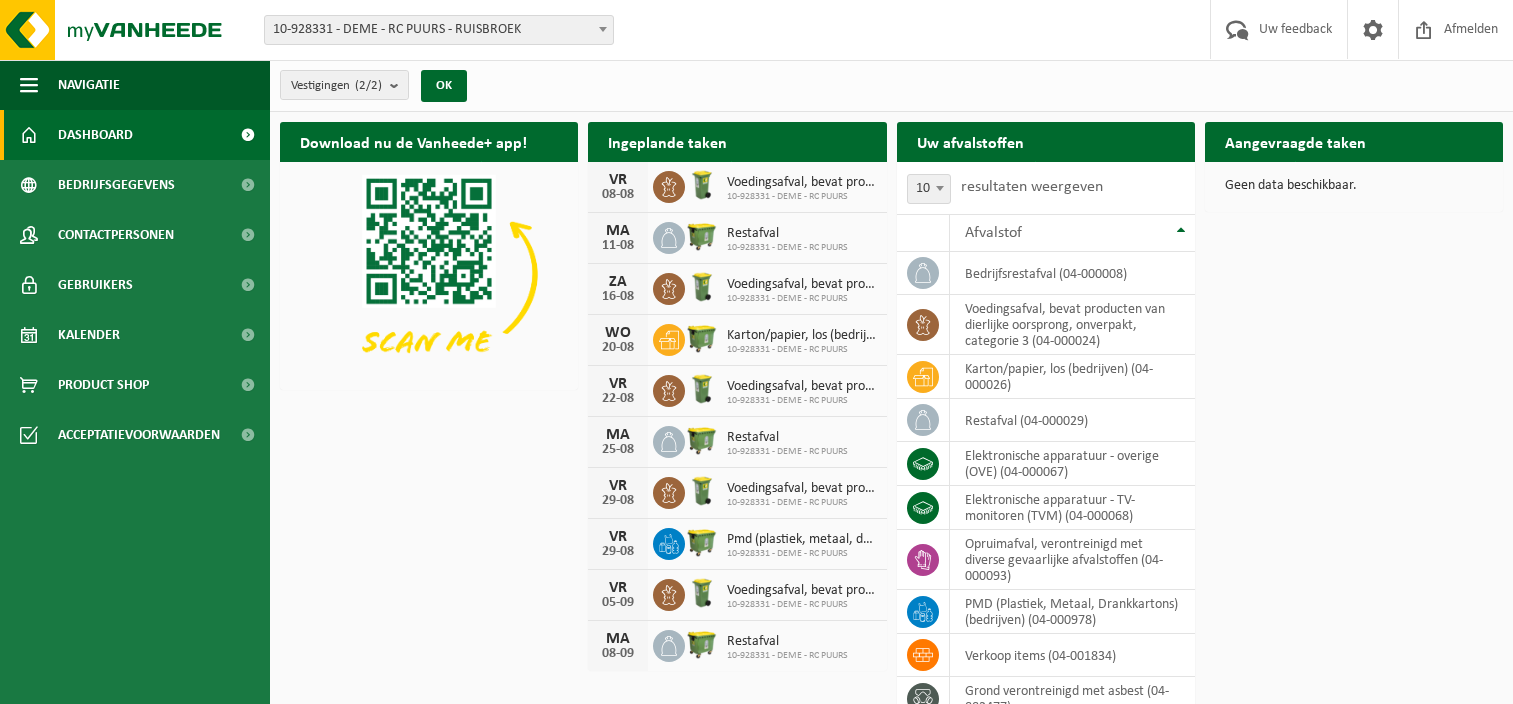 scroll, scrollTop: 0, scrollLeft: 0, axis: both 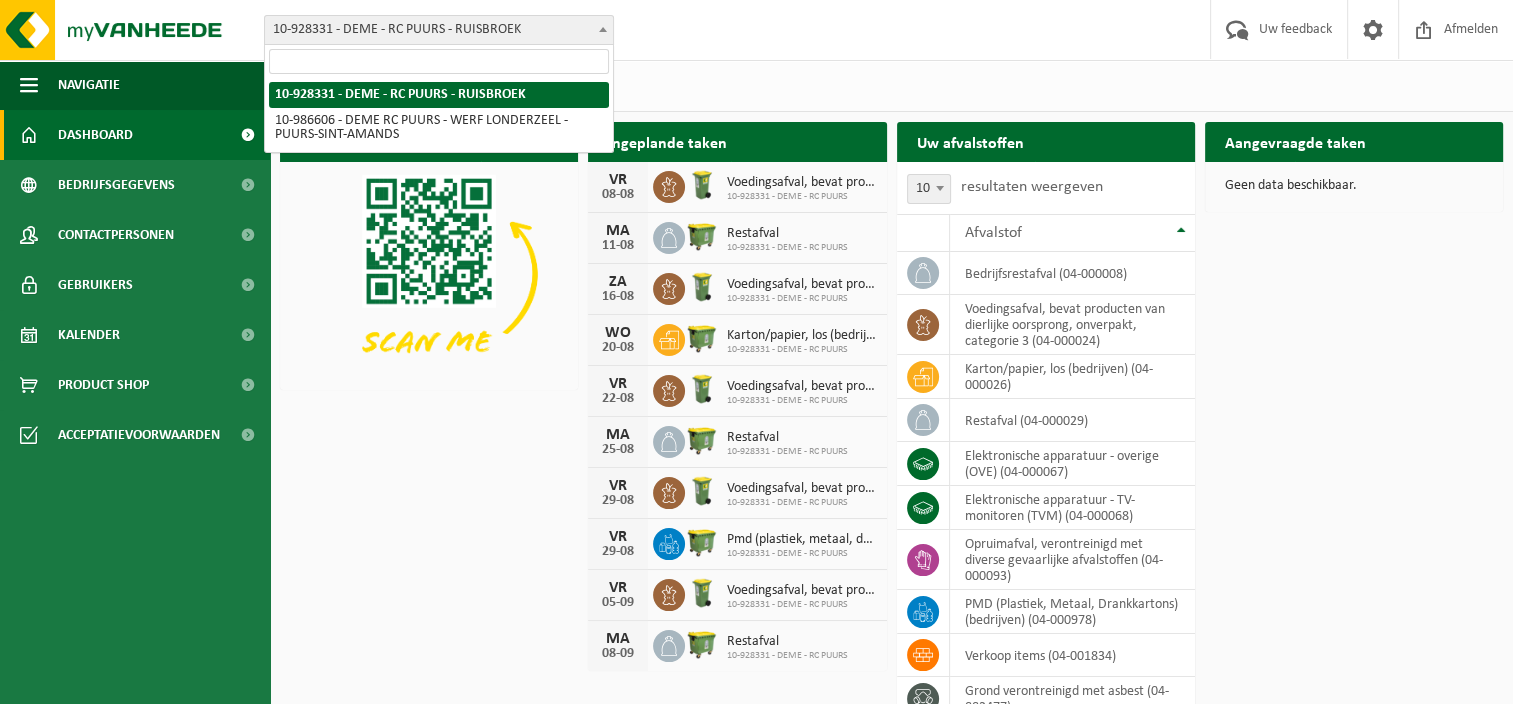 click at bounding box center (603, 29) 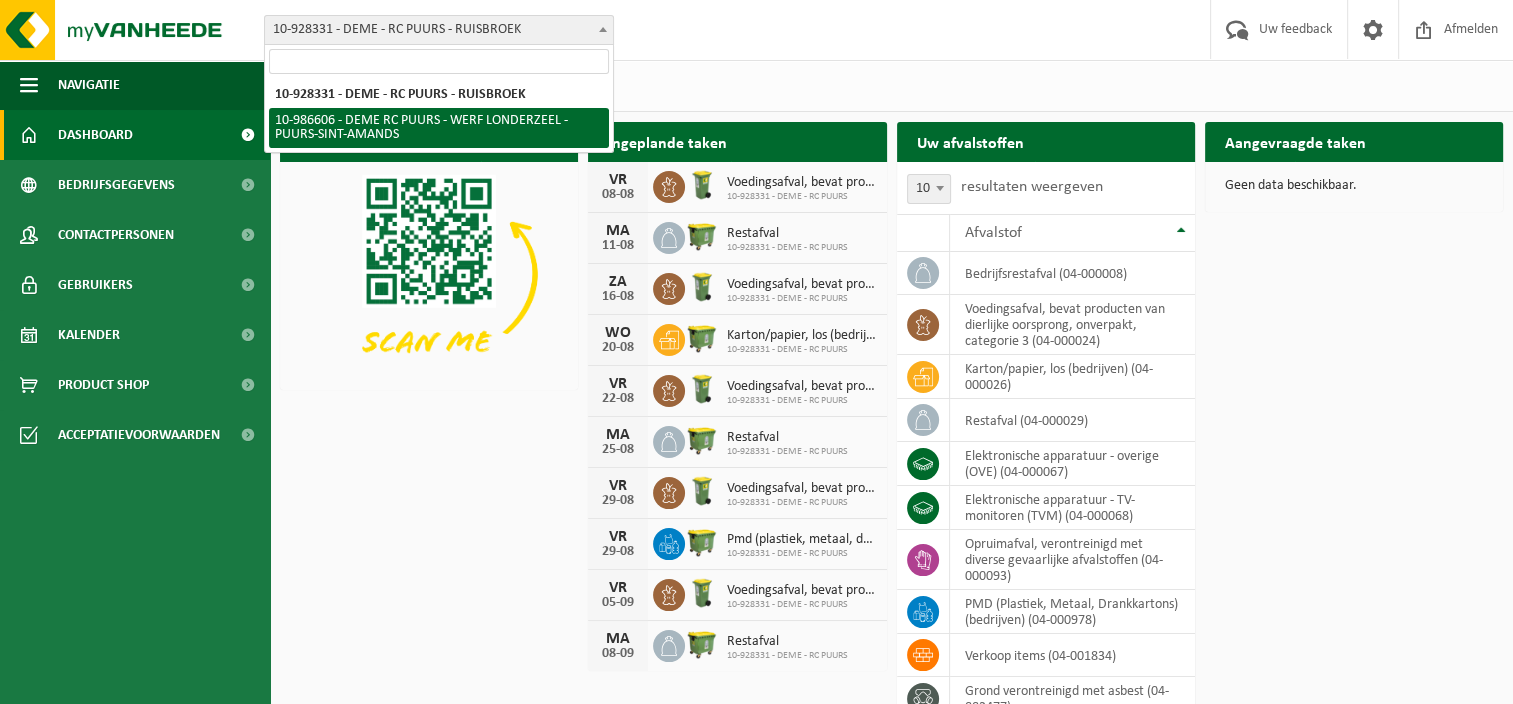 select on "165847" 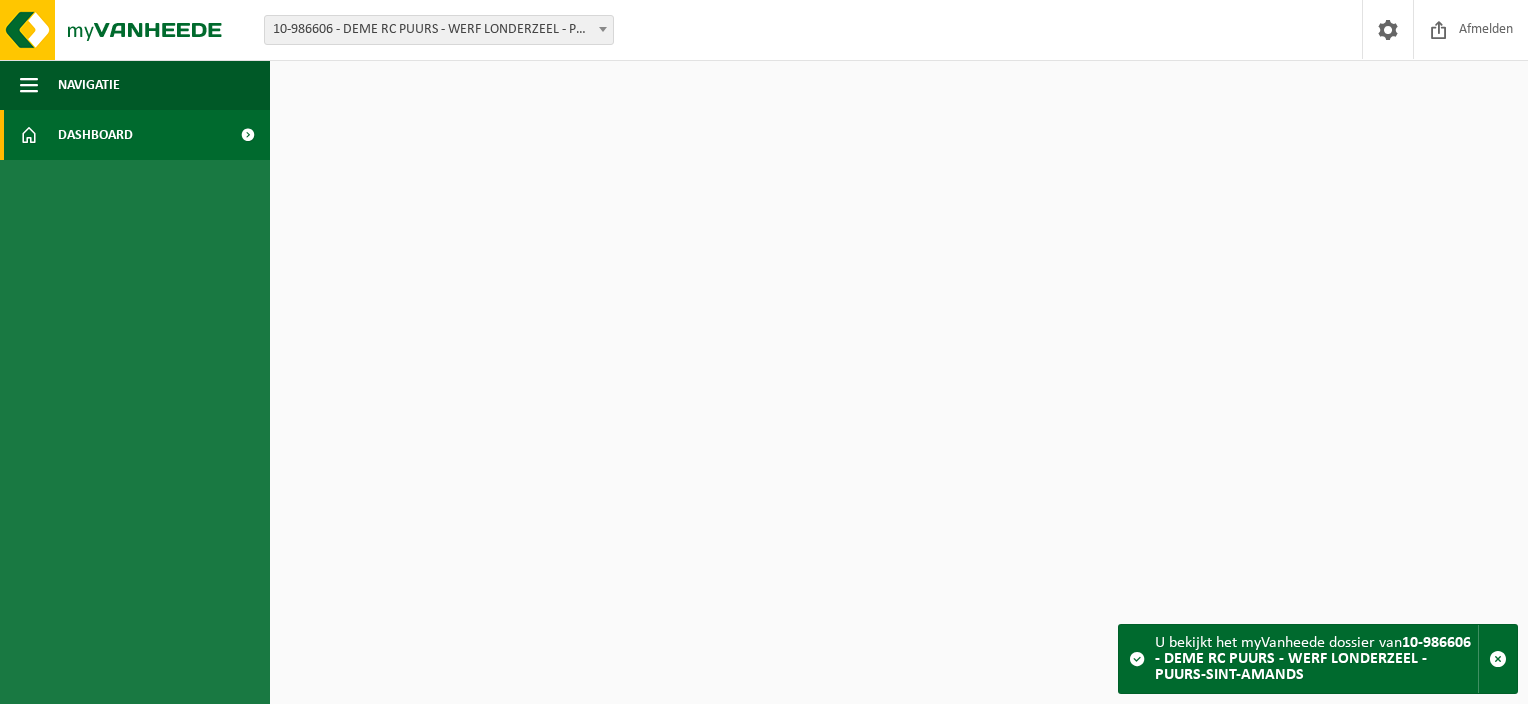 scroll, scrollTop: 0, scrollLeft: 0, axis: both 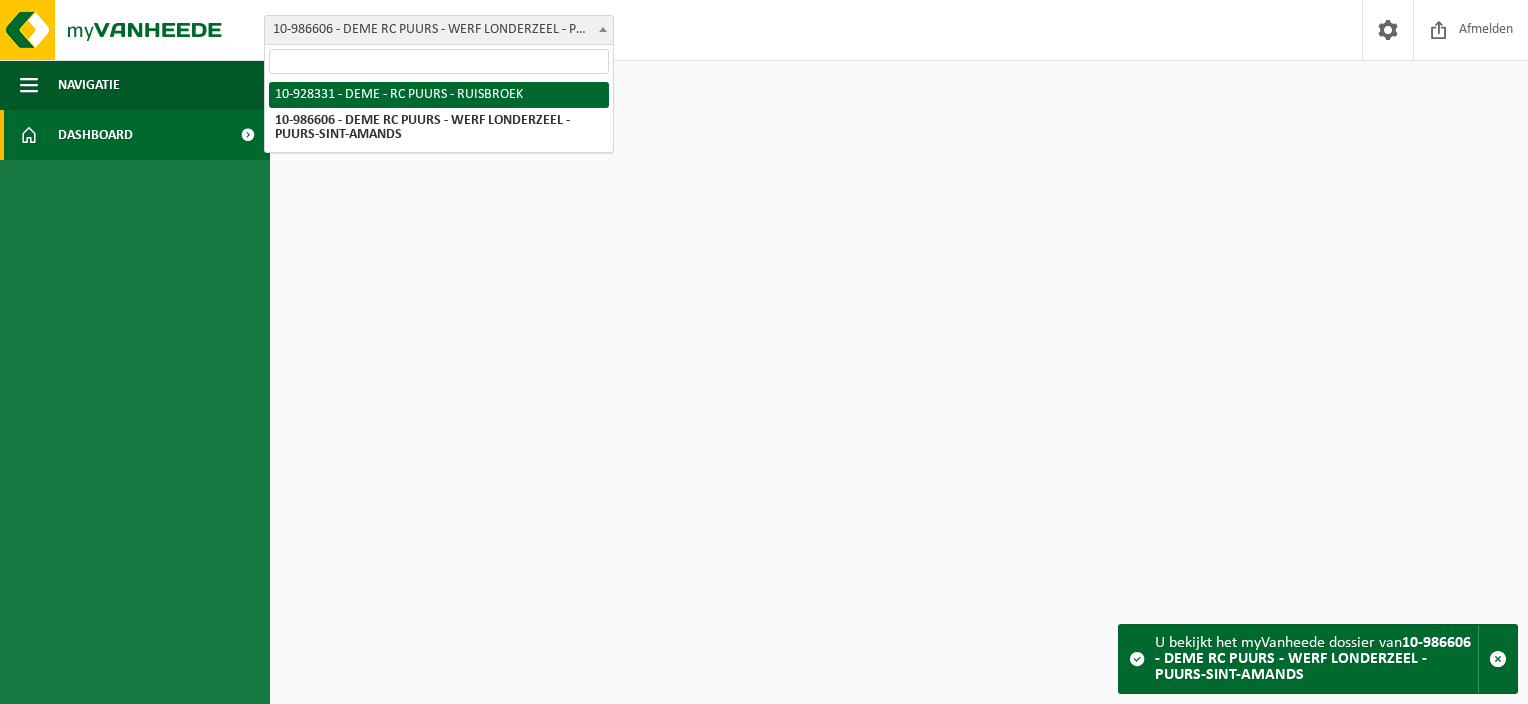select on "[POSTAL_CODE]" 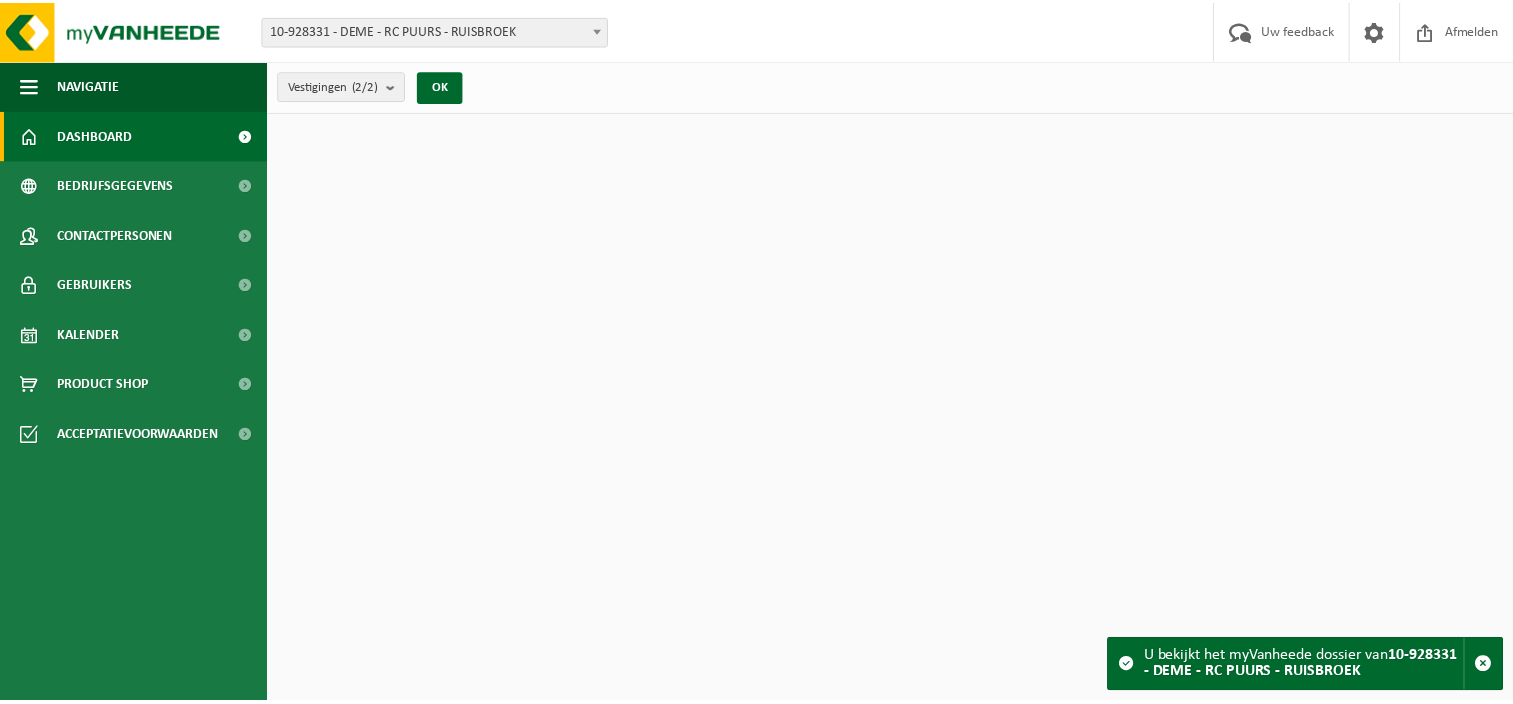 scroll, scrollTop: 0, scrollLeft: 0, axis: both 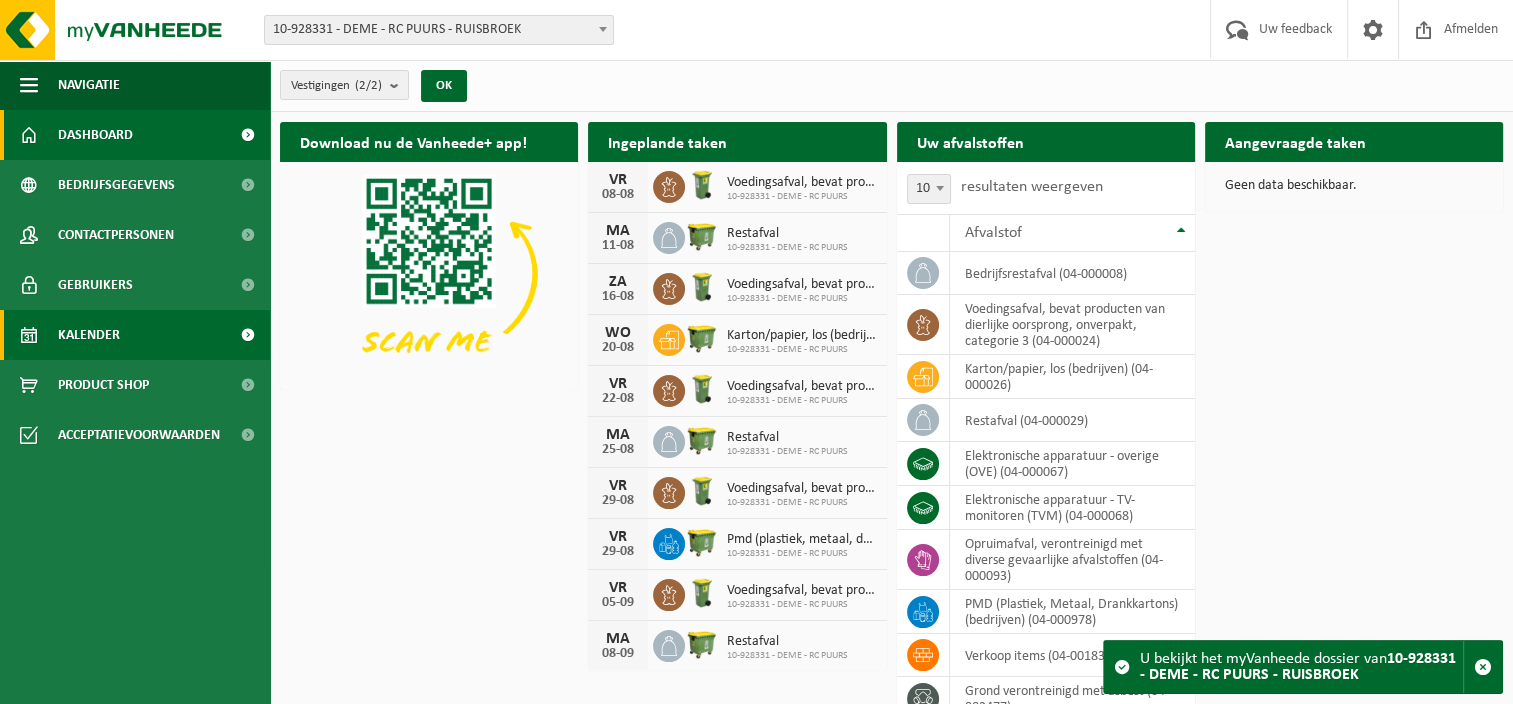 click on "Kalender" at bounding box center (89, 335) 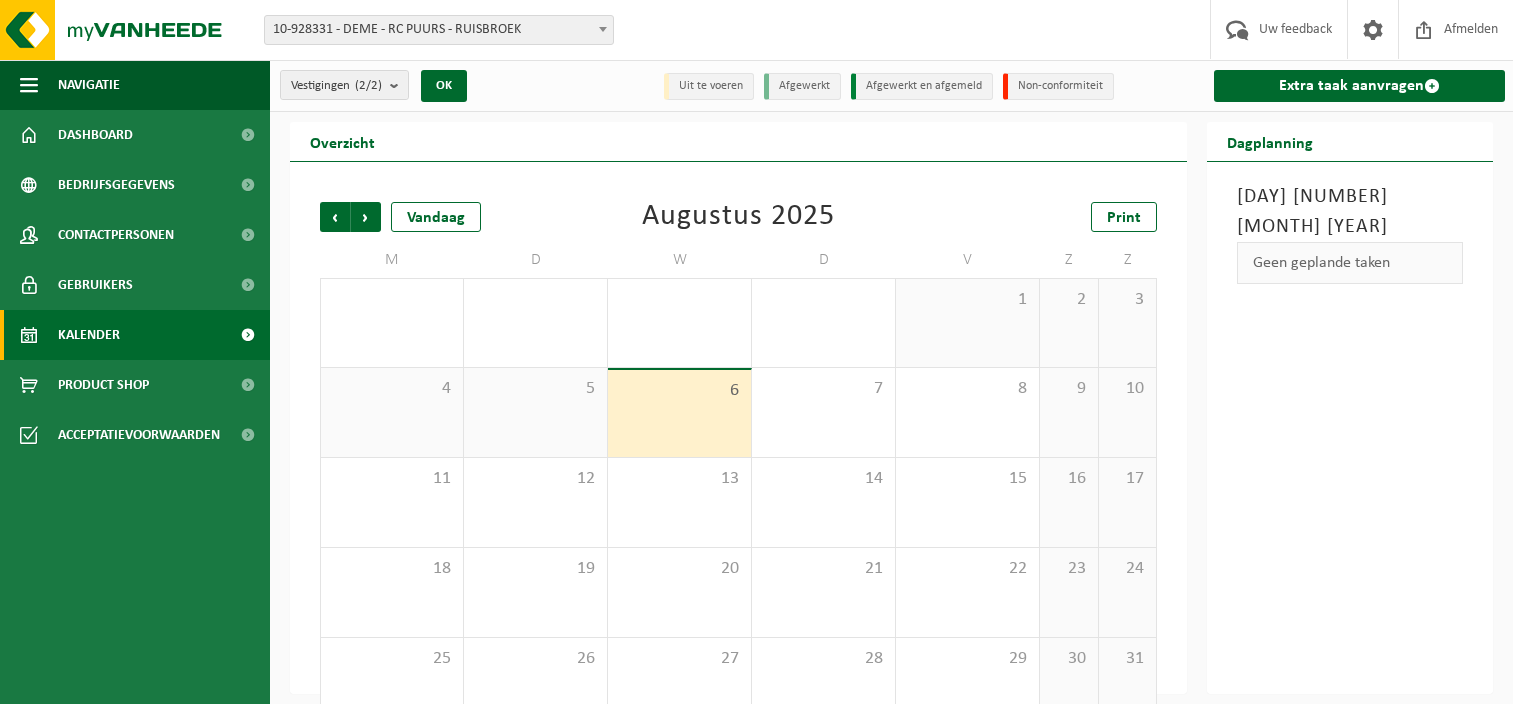 scroll, scrollTop: 0, scrollLeft: 0, axis: both 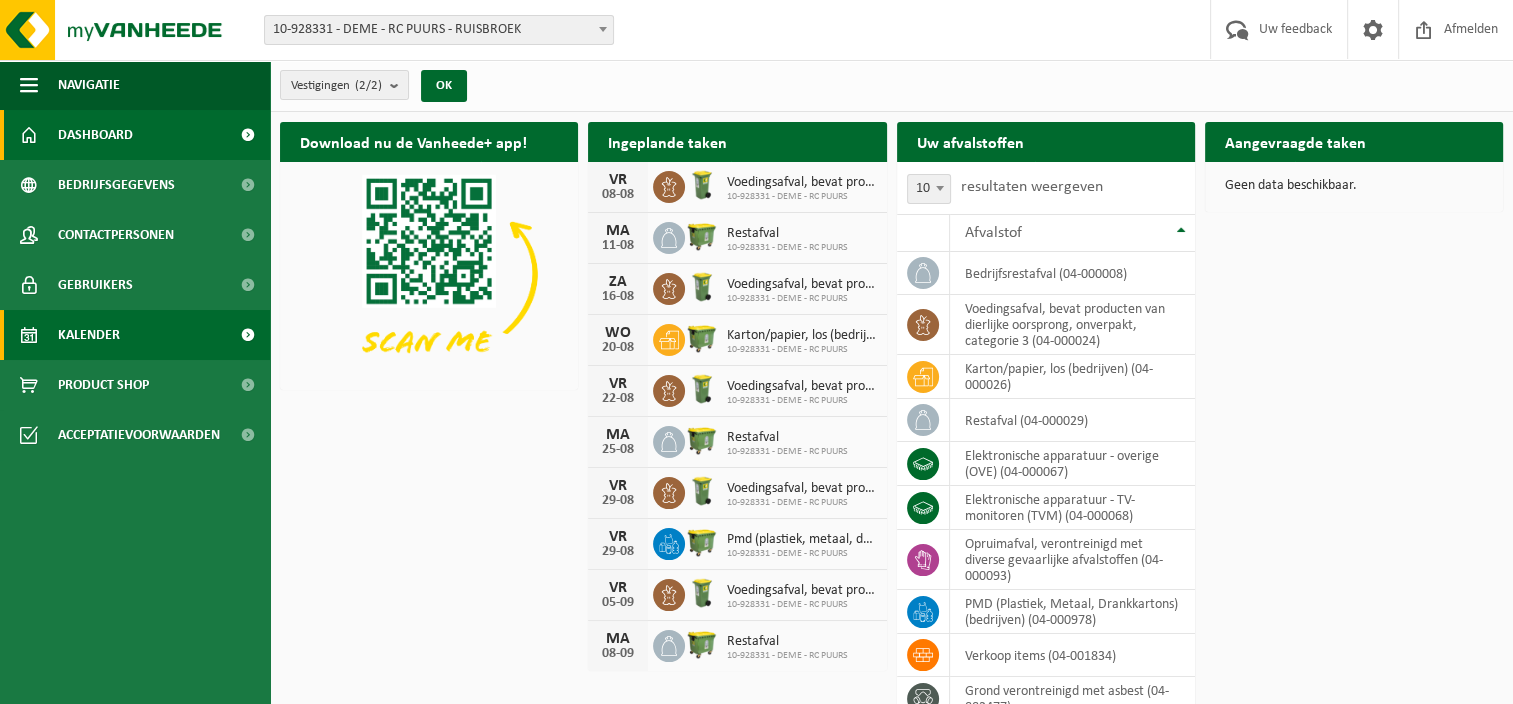 click on "Kalender" at bounding box center (89, 335) 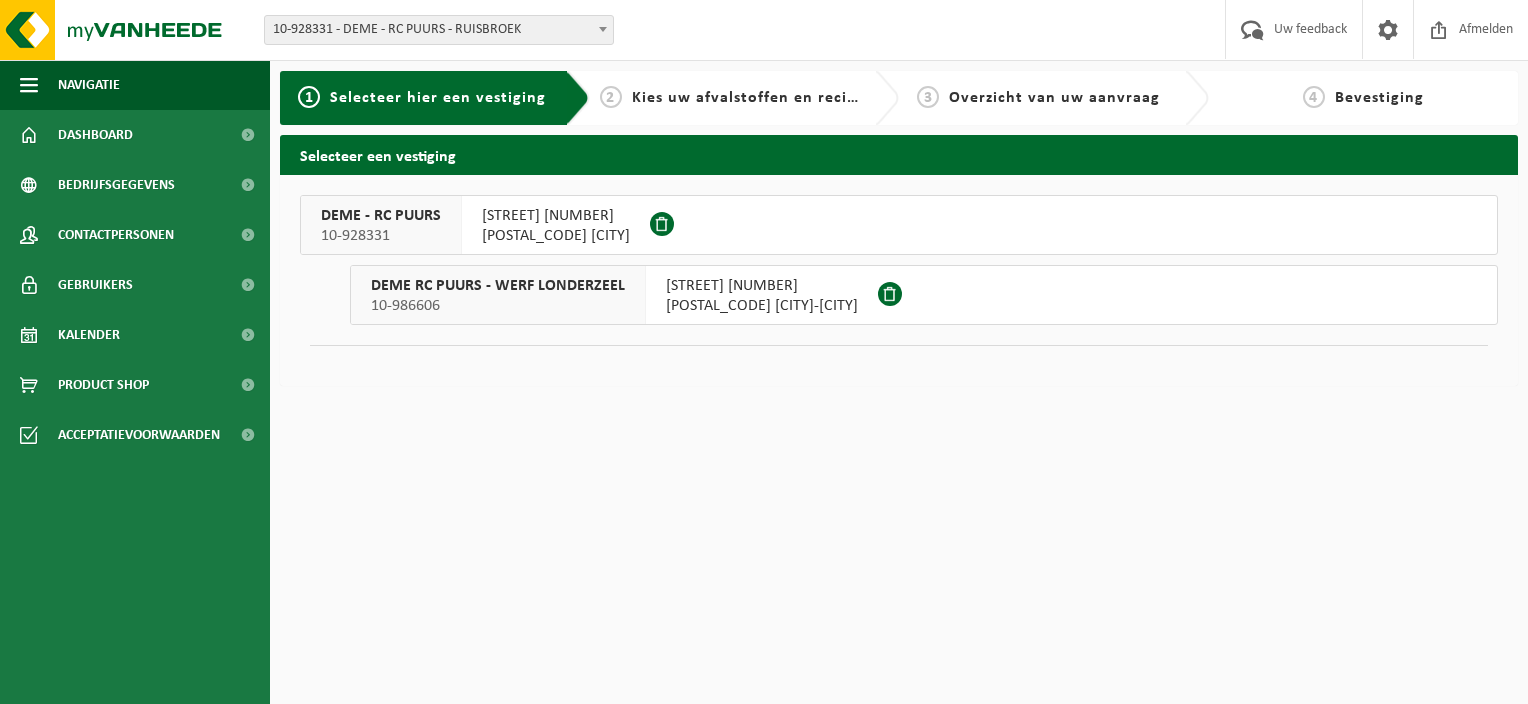 scroll, scrollTop: 0, scrollLeft: 0, axis: both 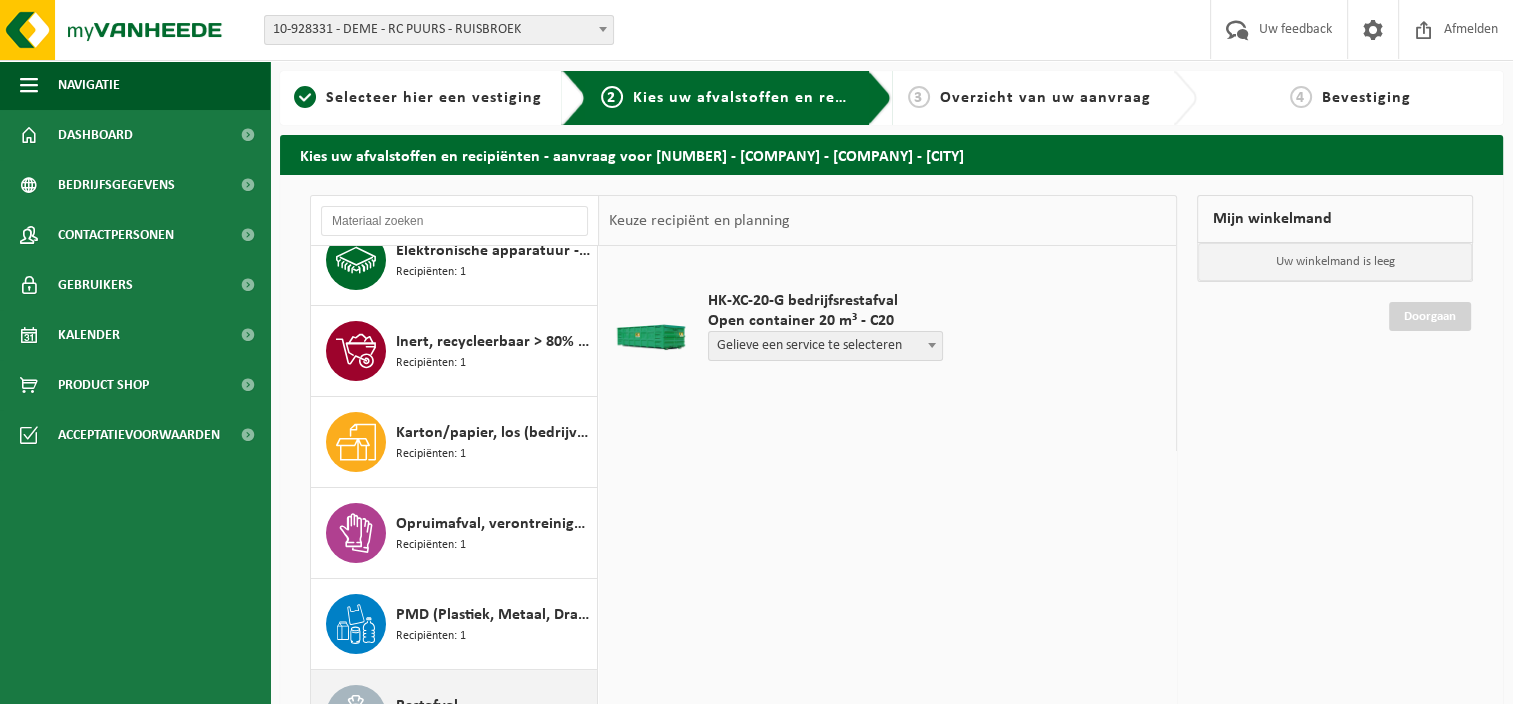 click on "Restafval" at bounding box center (427, 706) 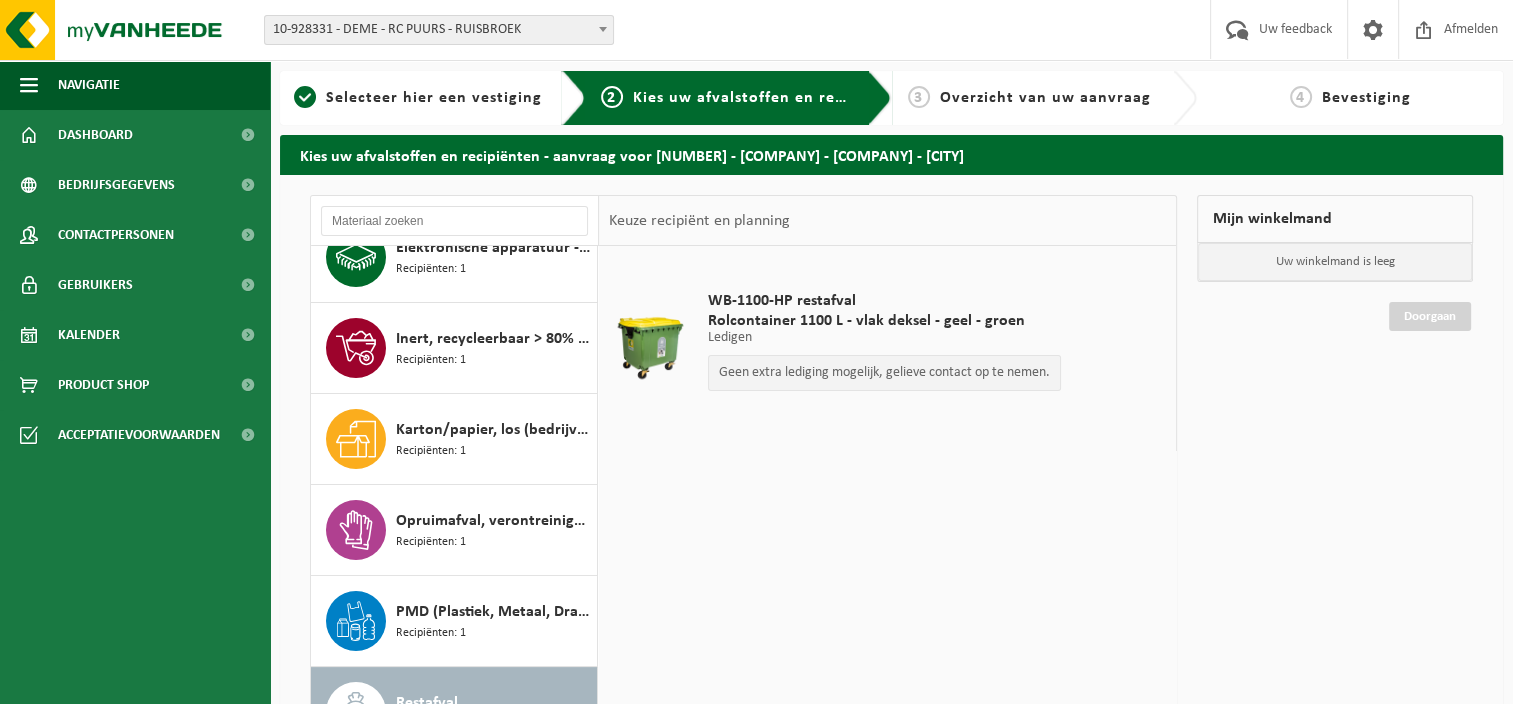 scroll, scrollTop: 0, scrollLeft: 0, axis: both 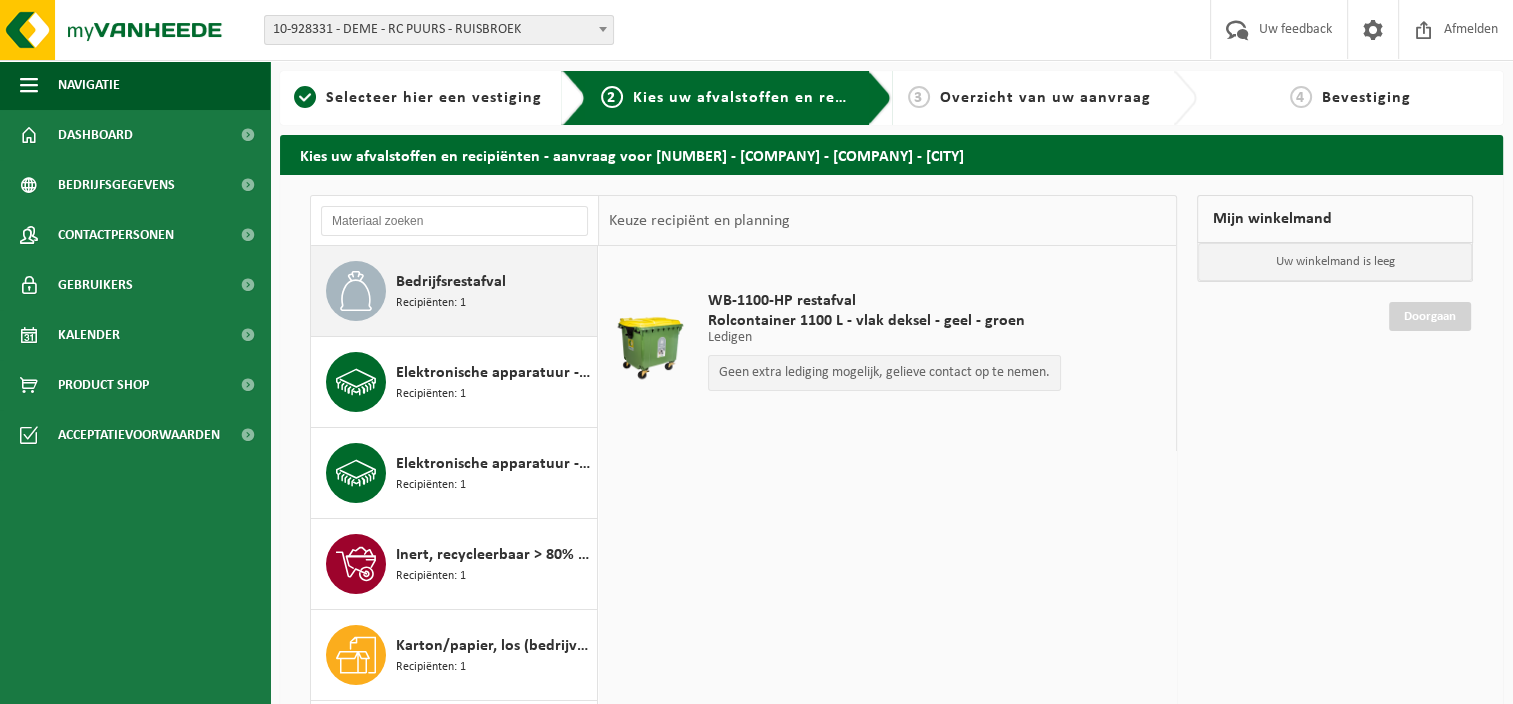click on "Bedrijfsrestafval   Recipiënten: 1" at bounding box center (494, 291) 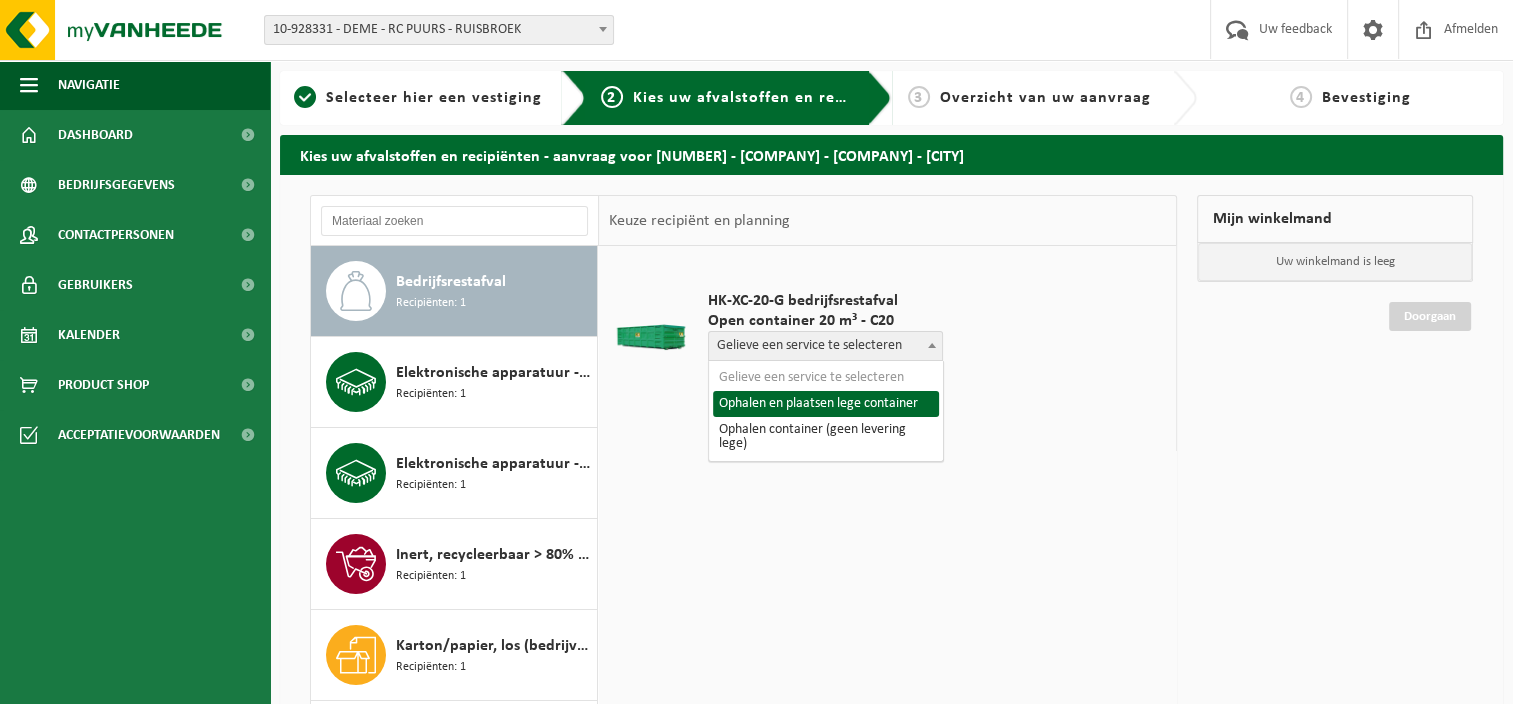 click on "Gelieve een service te selecteren" at bounding box center [825, 346] 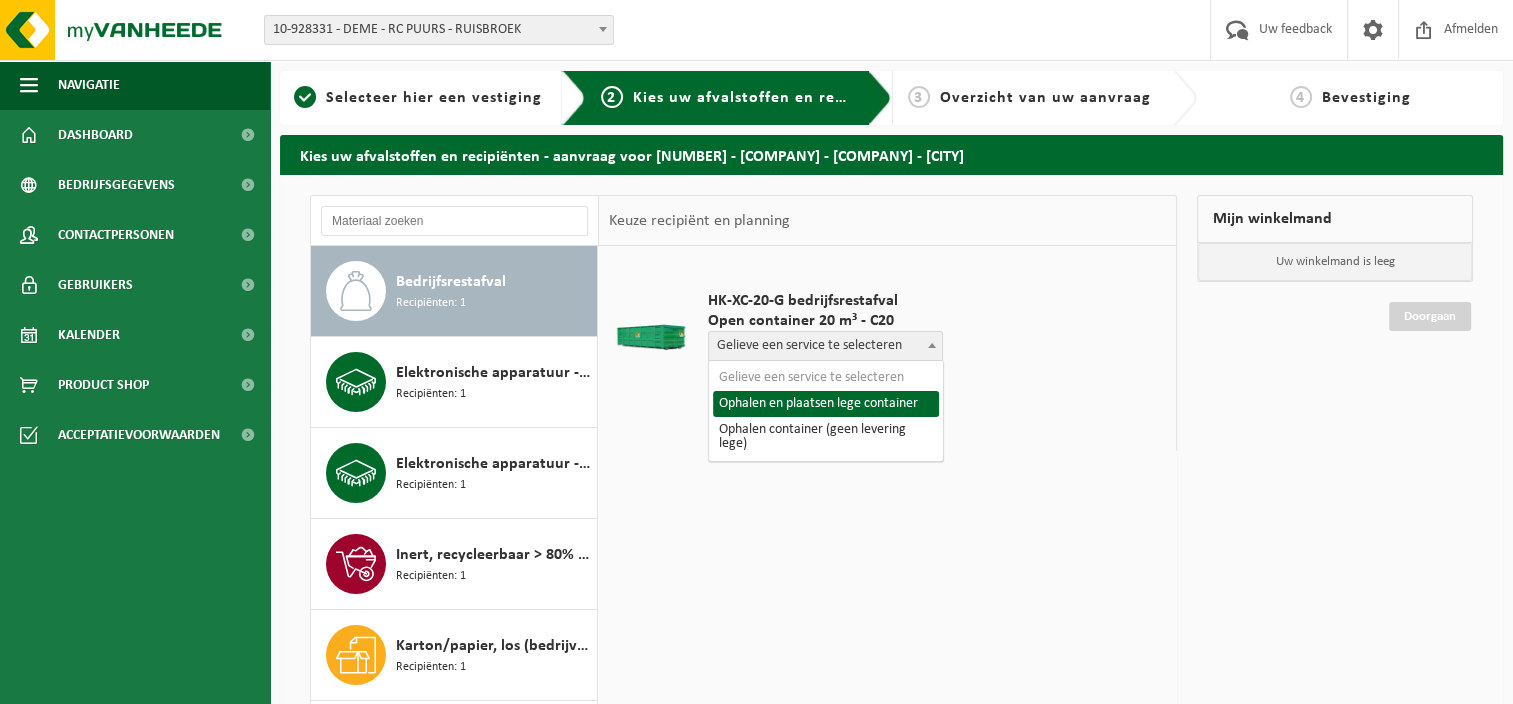 select on "P2PL-VEL-073498_HK-XC-20-GN-00_04-000008_46" 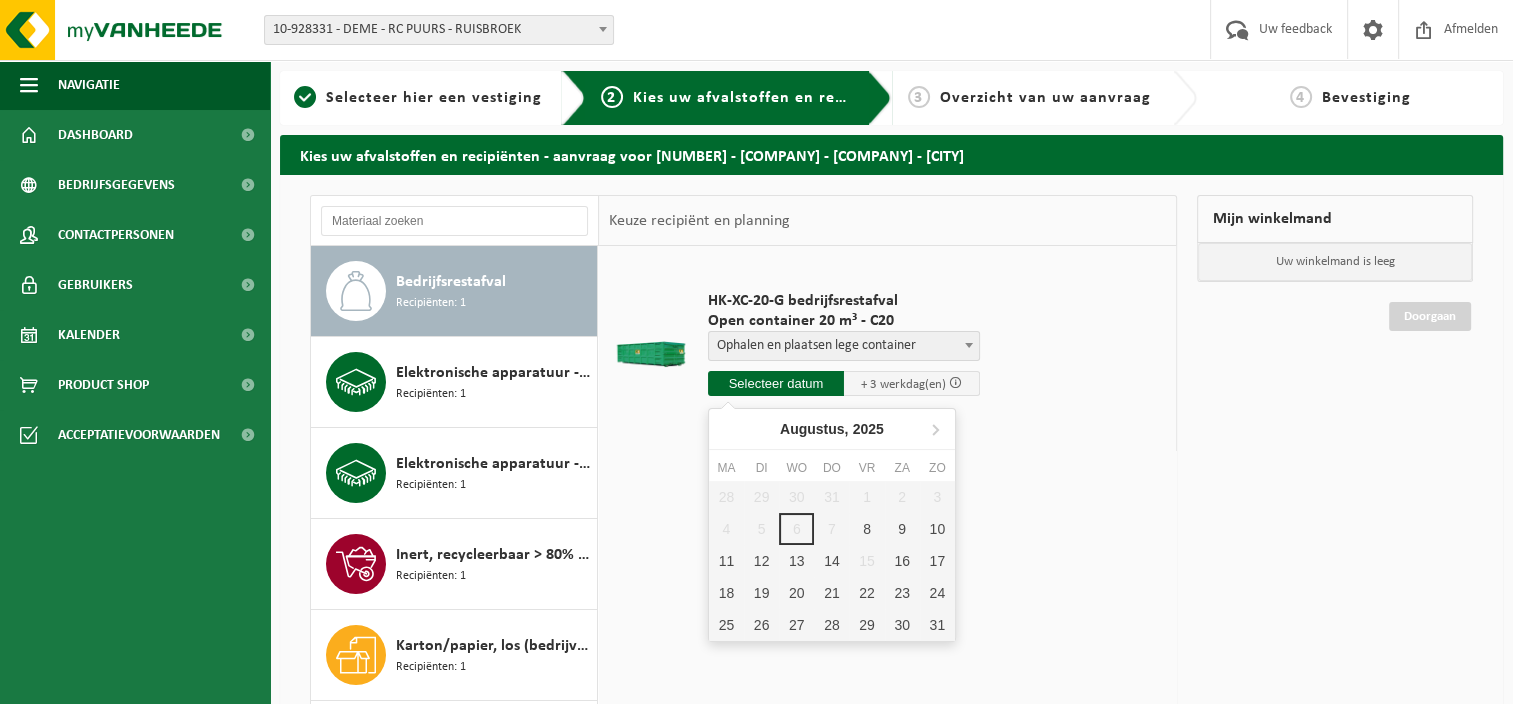 click at bounding box center (776, 383) 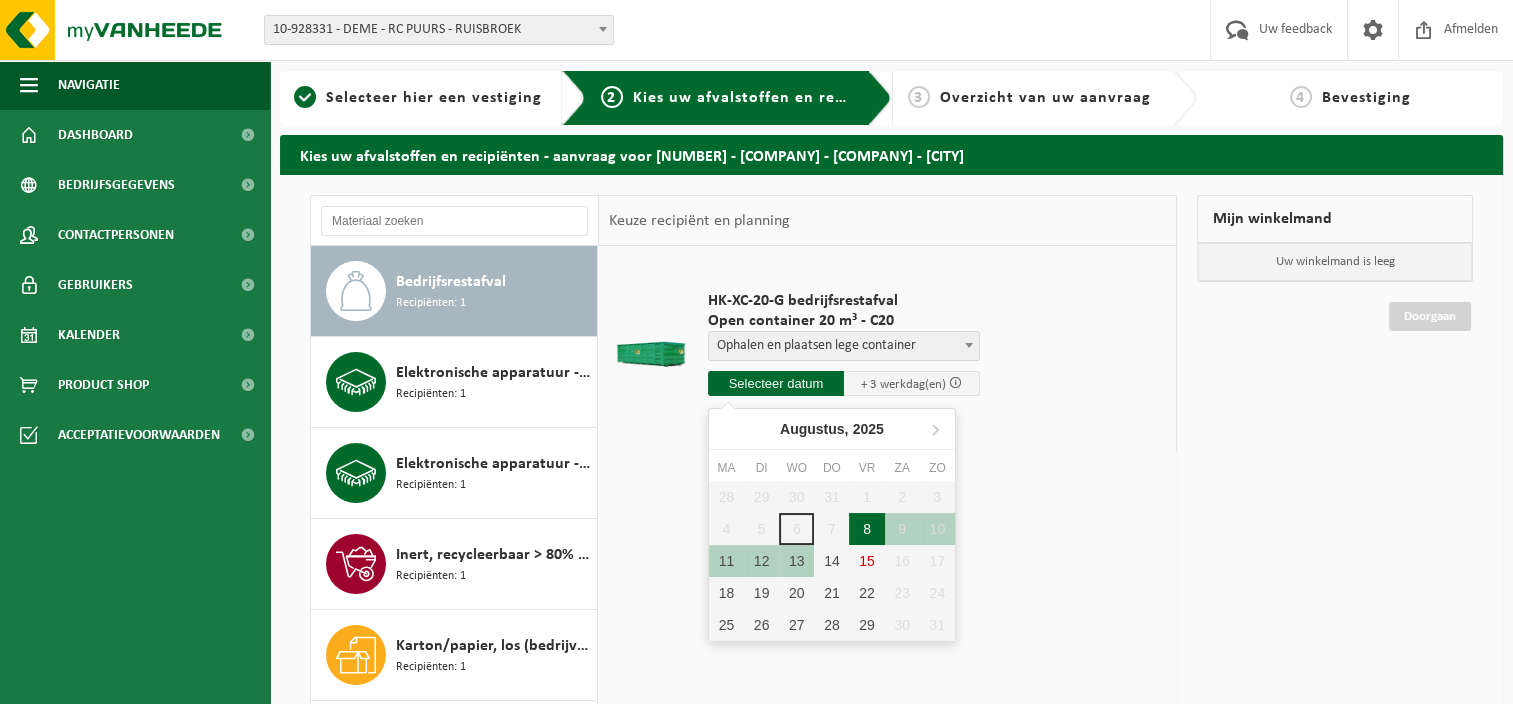 click on "8" at bounding box center (866, 529) 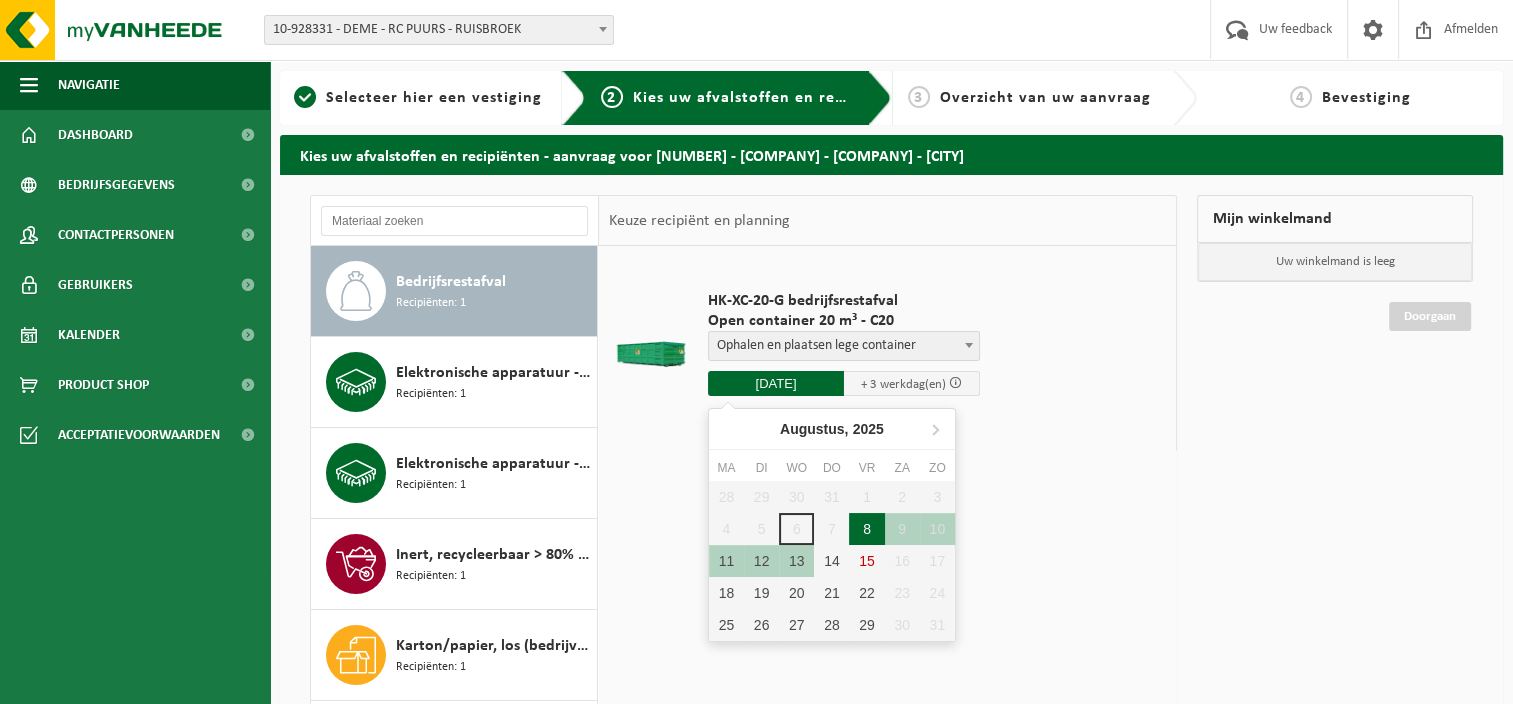 type on "Van 2025-08-08" 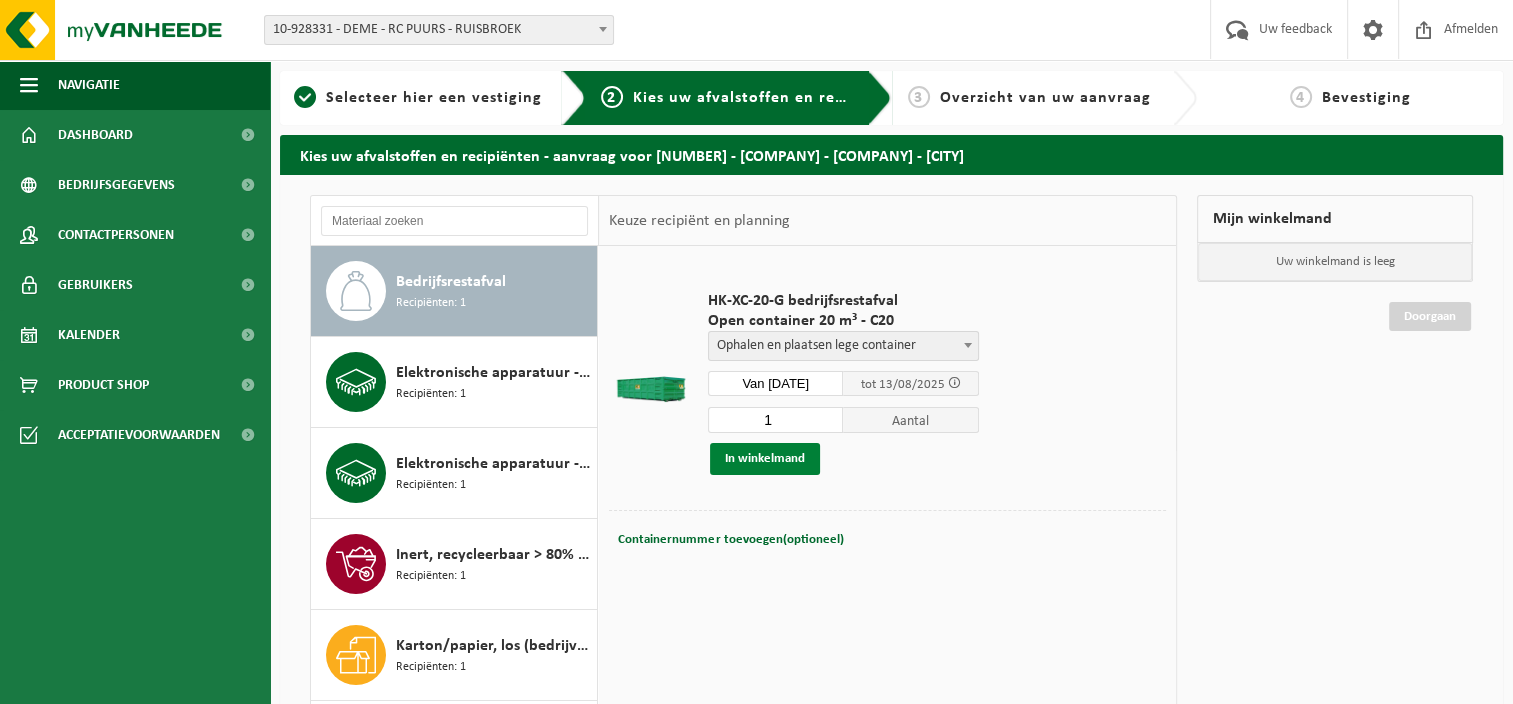 click on "In winkelmand" at bounding box center [765, 459] 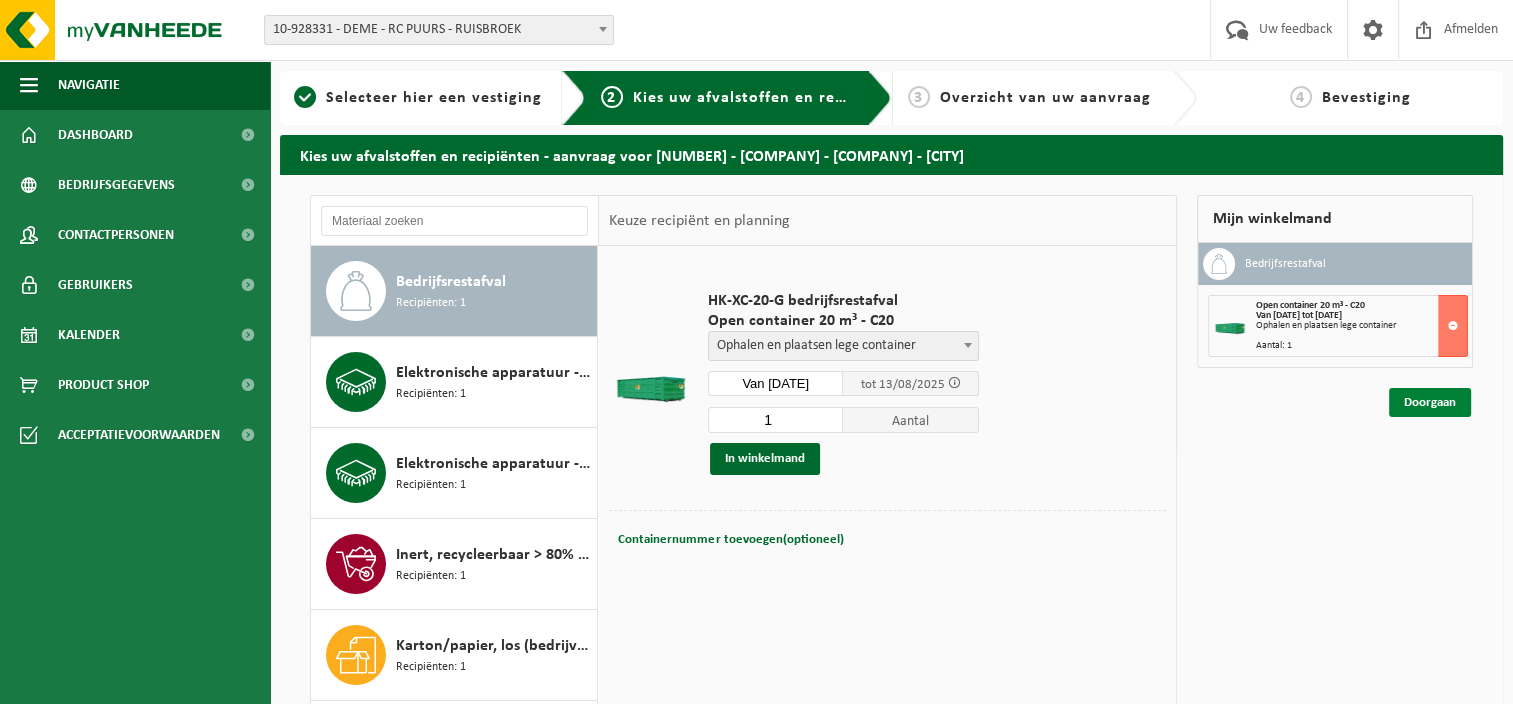 click on "Doorgaan" at bounding box center [1430, 402] 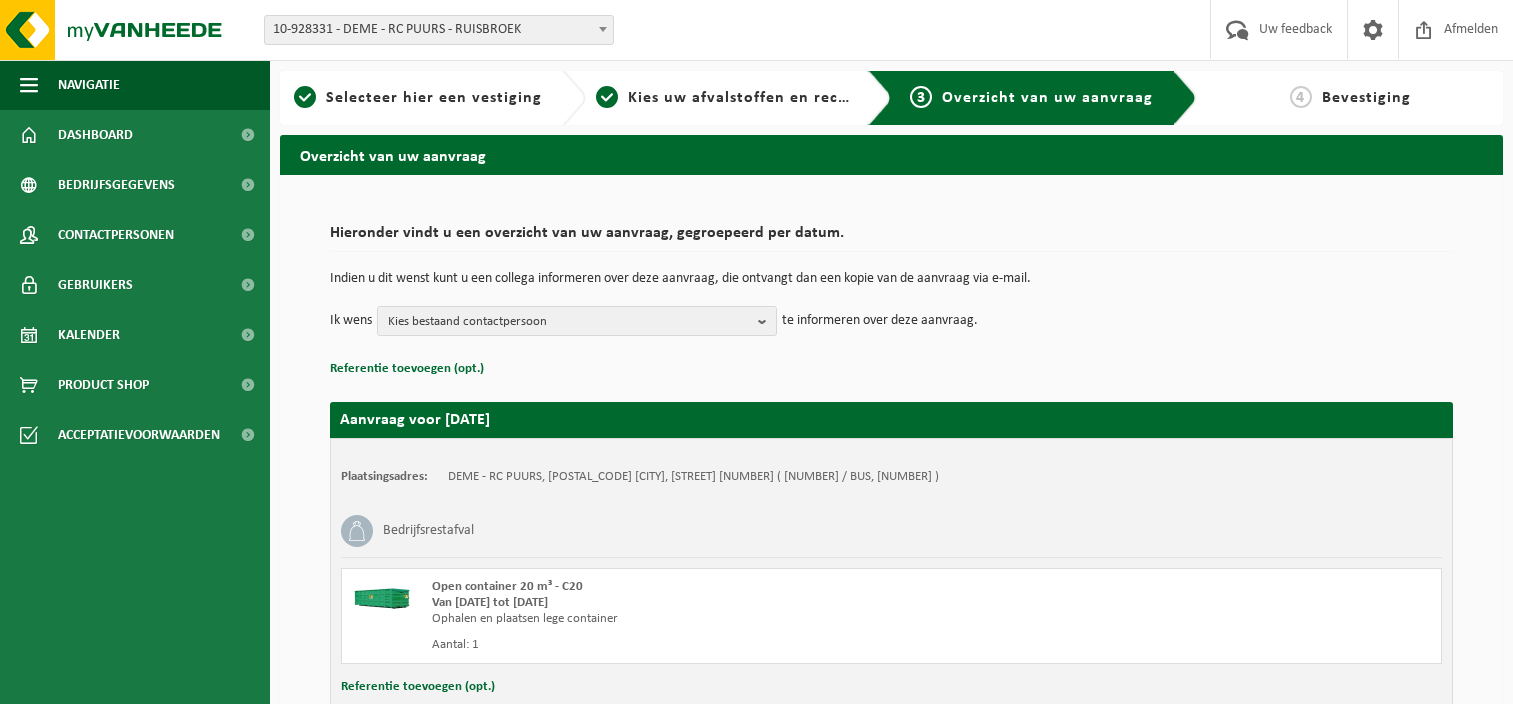 scroll, scrollTop: 0, scrollLeft: 0, axis: both 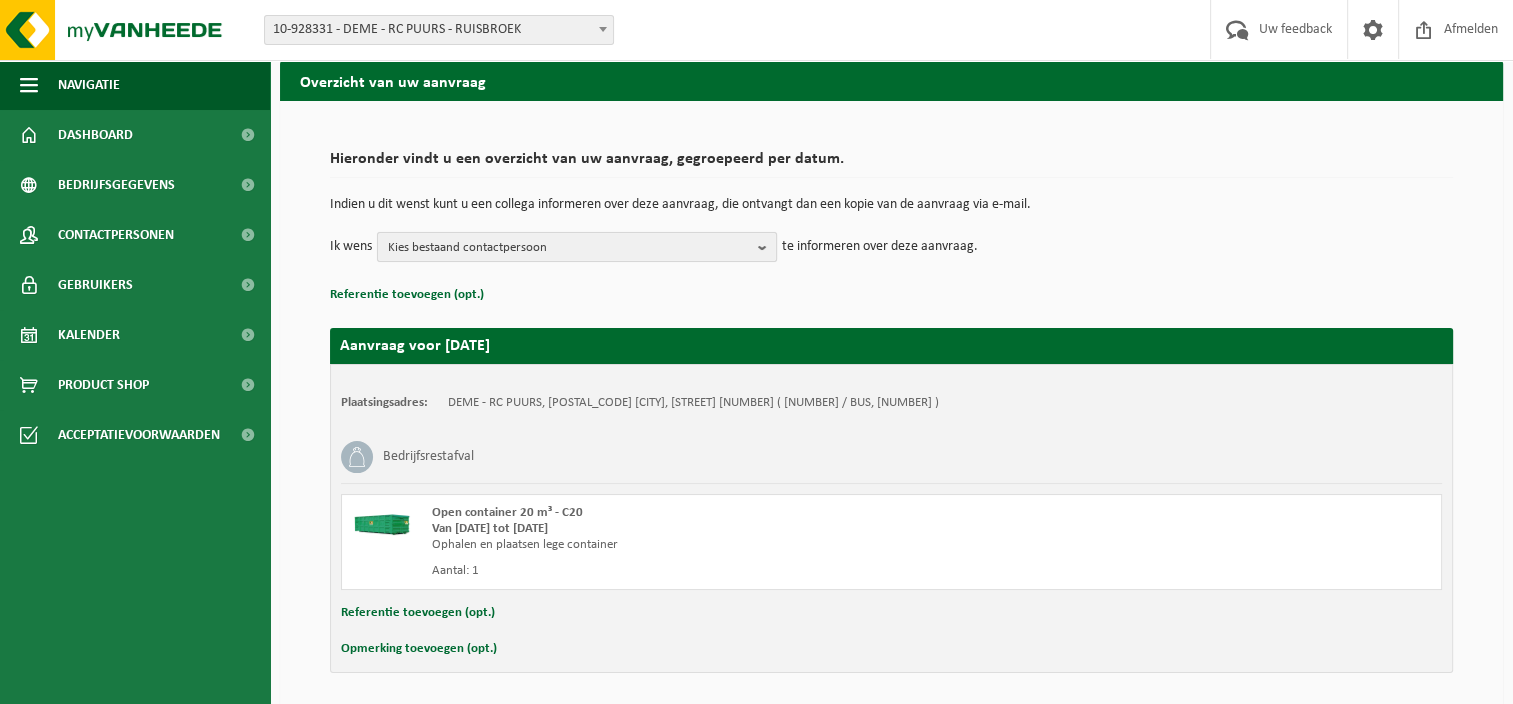 click on "Kies bestaand contactpersoon" at bounding box center [569, 248] 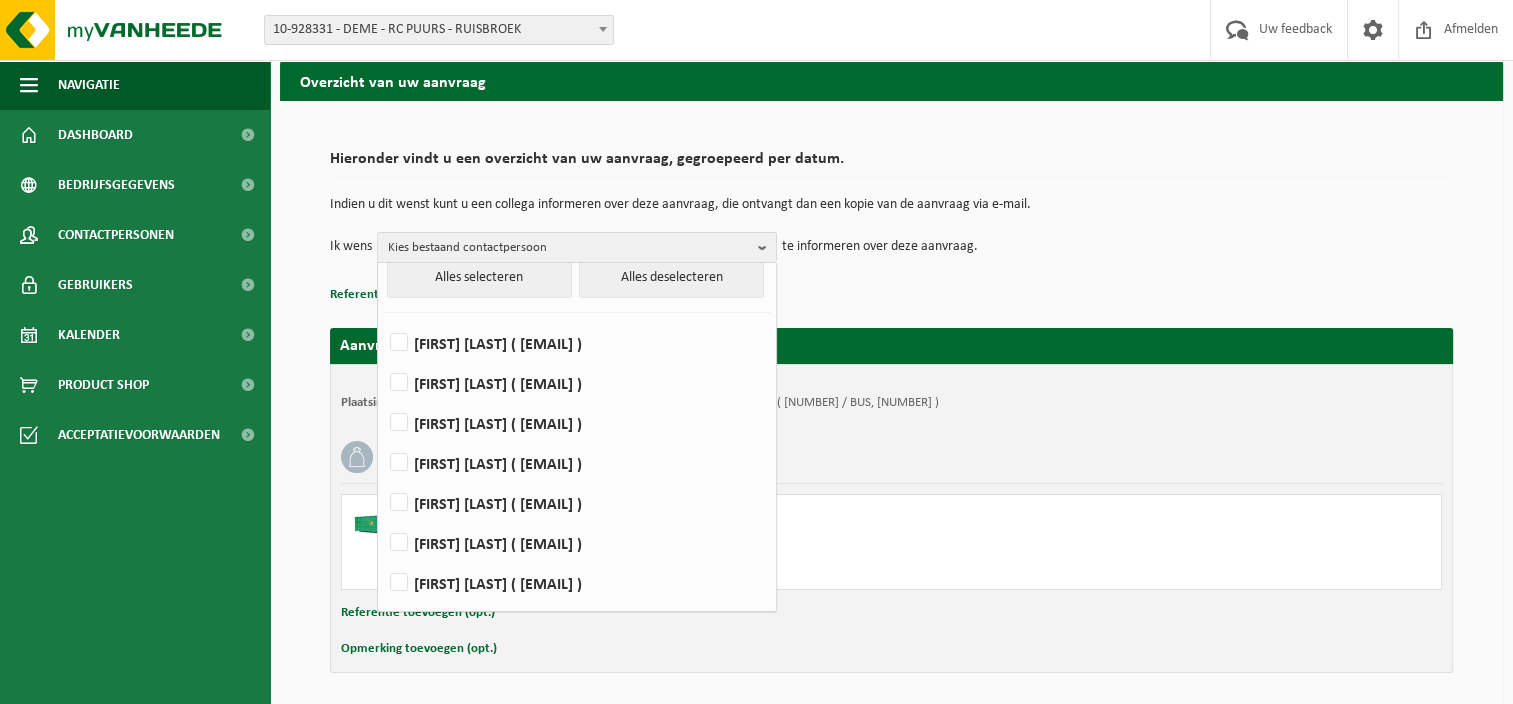 scroll, scrollTop: 0, scrollLeft: 0, axis: both 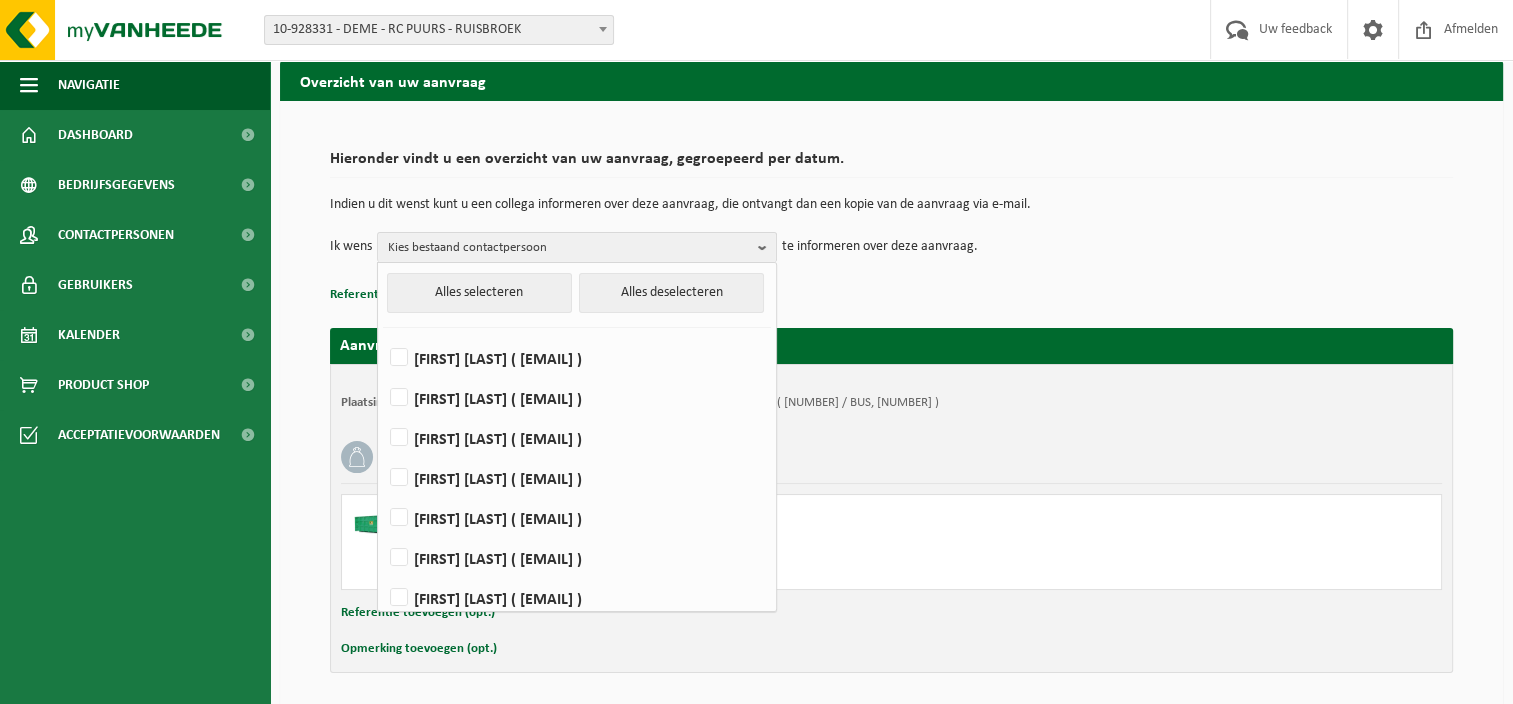 click on "te informeren over deze aanvraag." at bounding box center [880, 247] 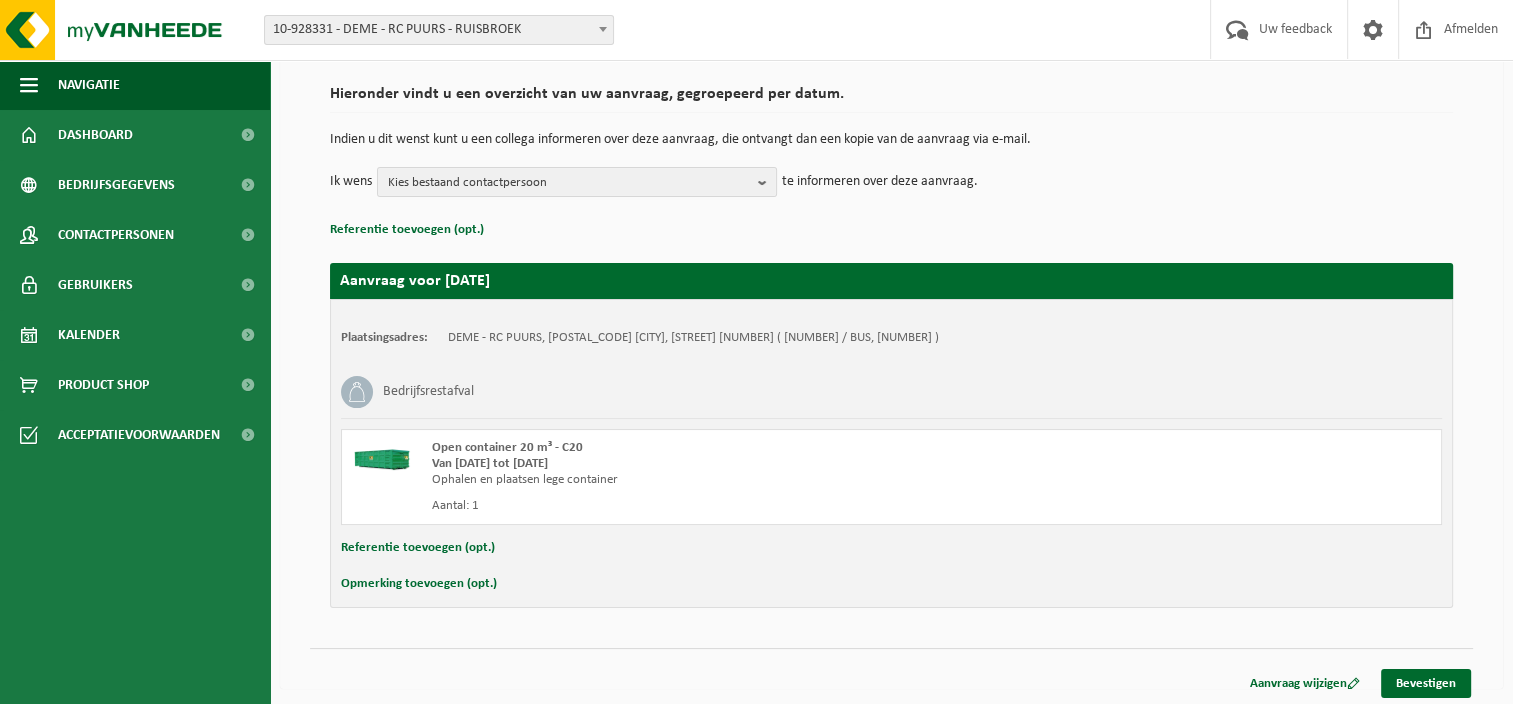 scroll, scrollTop: 142, scrollLeft: 0, axis: vertical 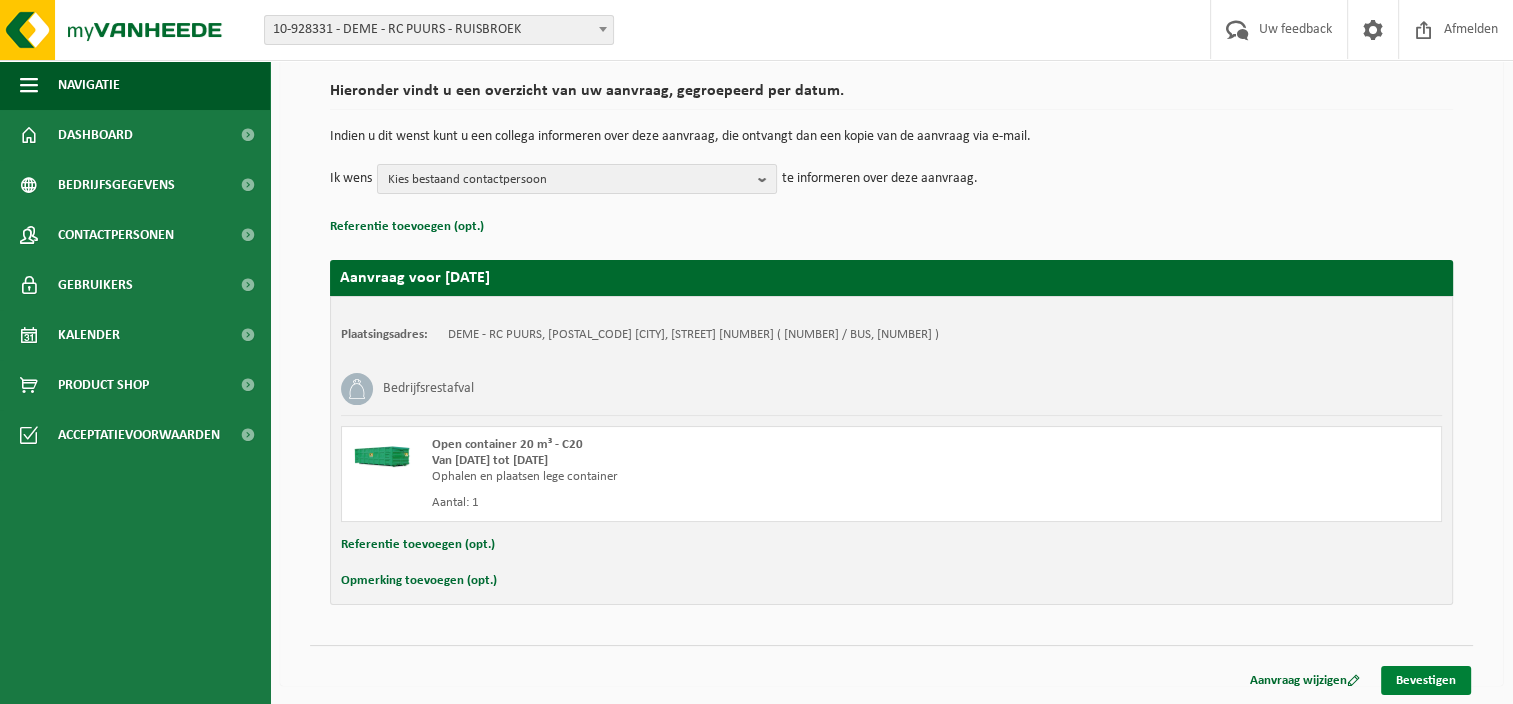 click on "Bevestigen" at bounding box center [1426, 680] 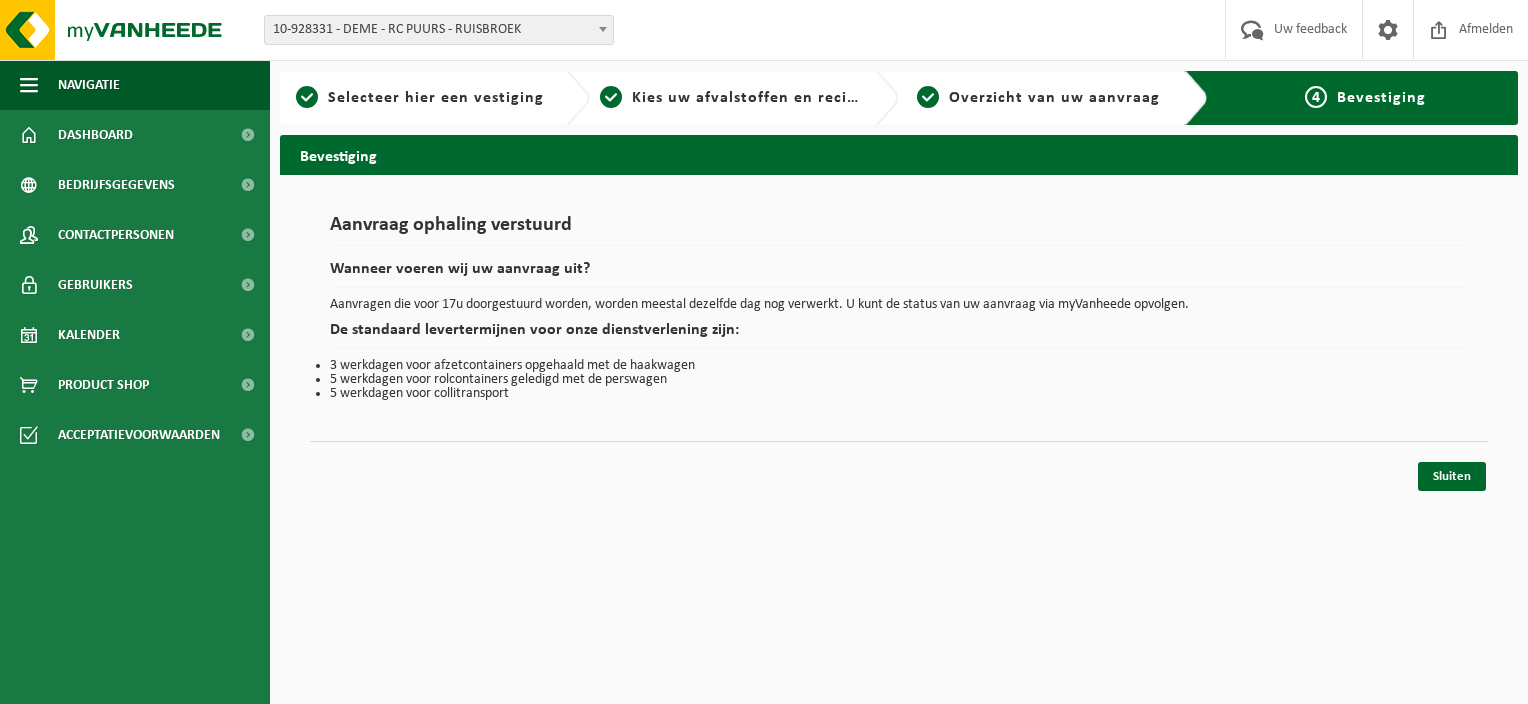 scroll, scrollTop: 0, scrollLeft: 0, axis: both 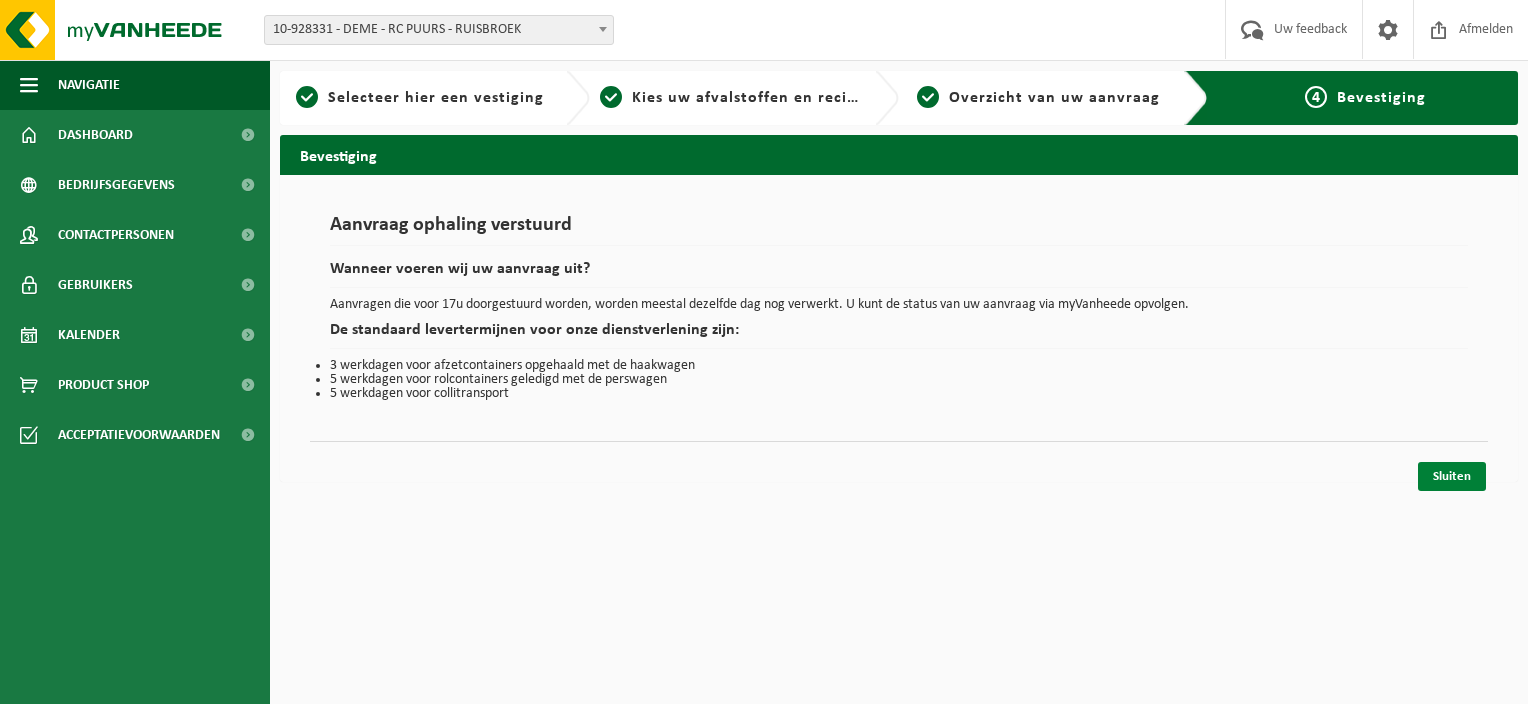 click on "Sluiten" at bounding box center (1452, 476) 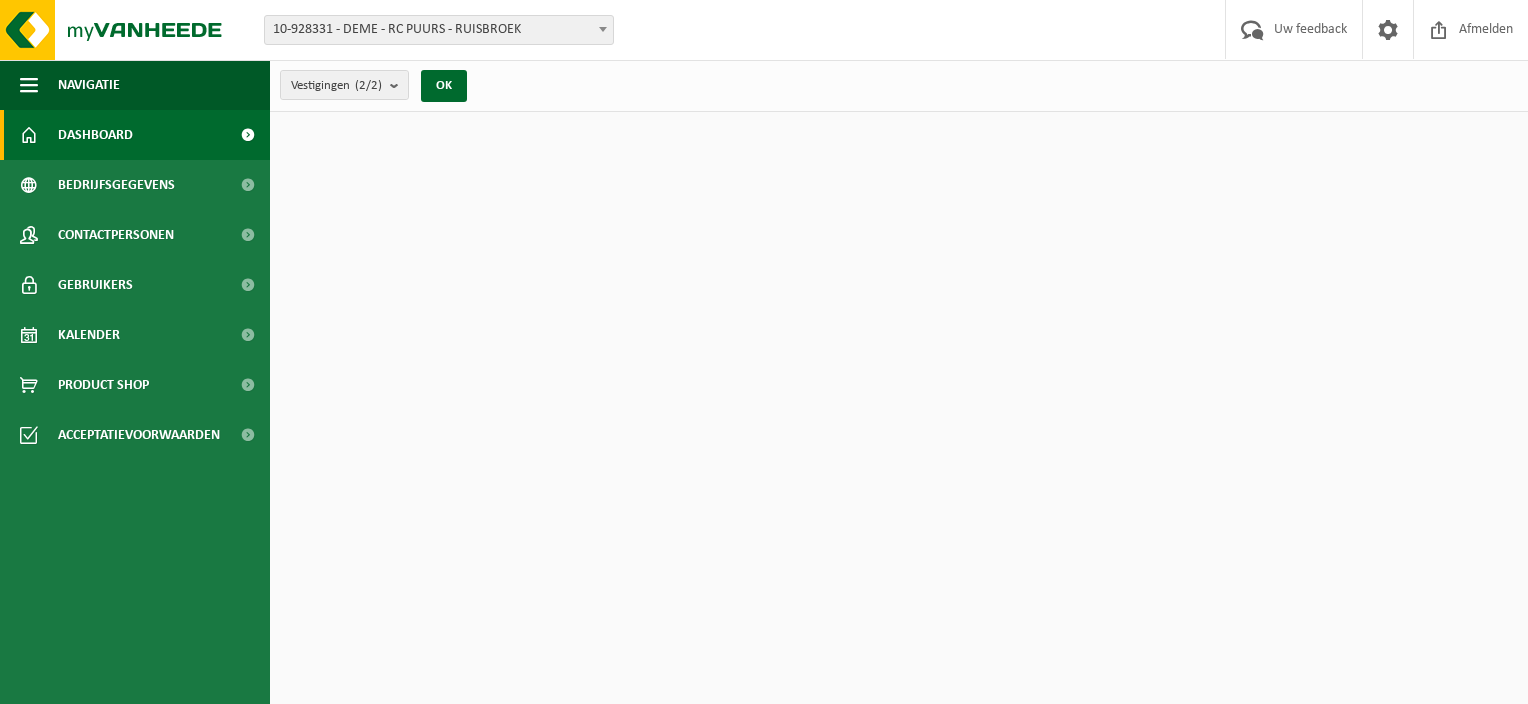 scroll, scrollTop: 0, scrollLeft: 0, axis: both 